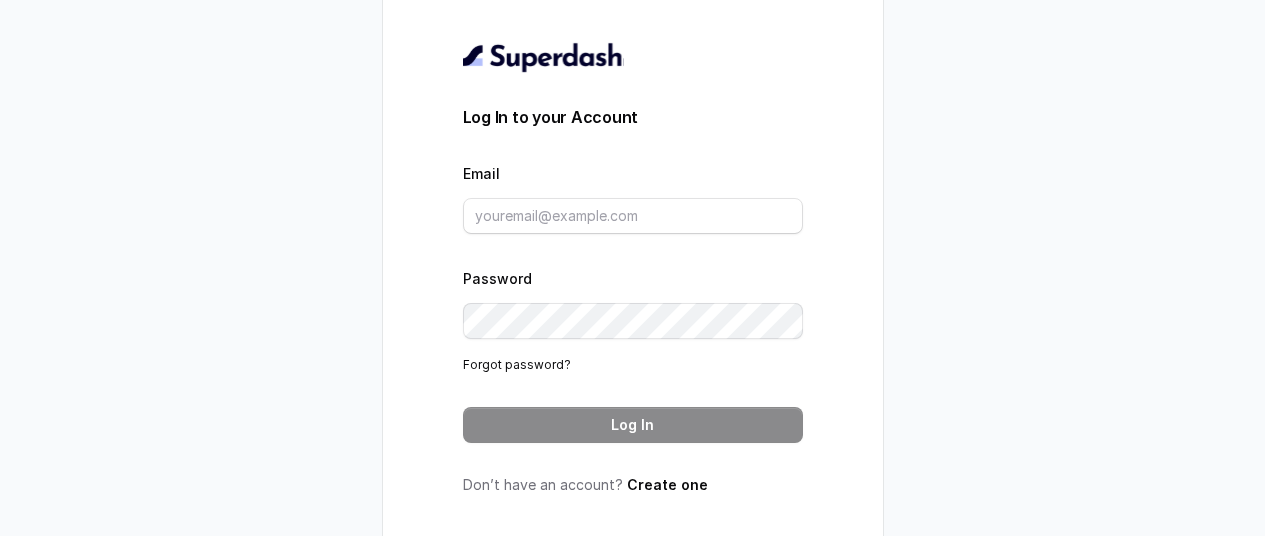 scroll, scrollTop: 0, scrollLeft: 0, axis: both 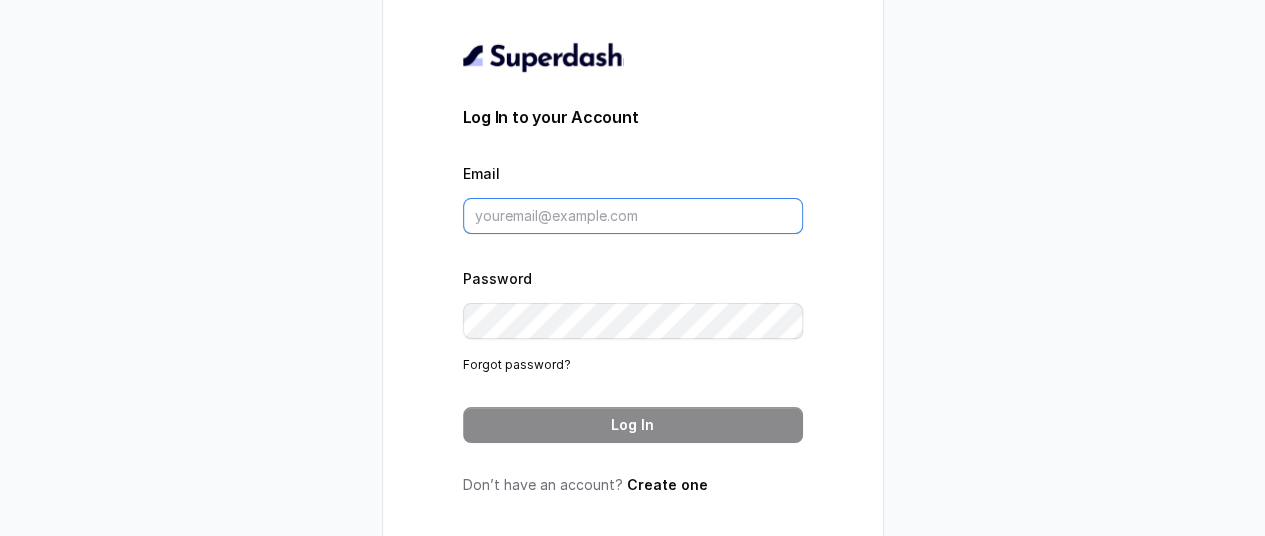click on "Email" at bounding box center (633, 216) 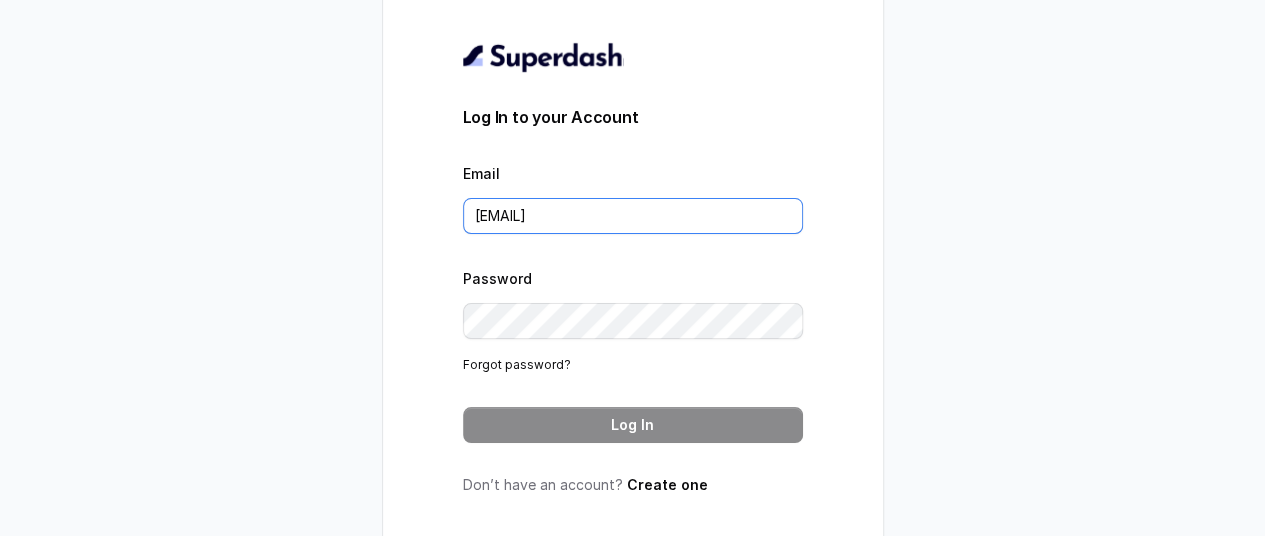 type on "[EMAIL]" 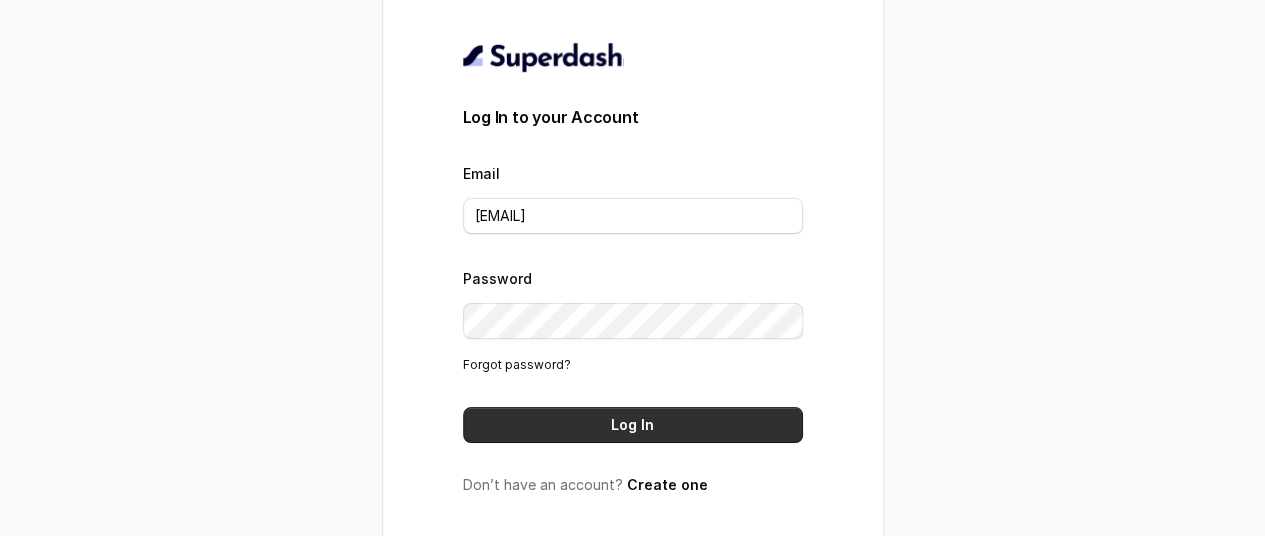 click on "Log In" at bounding box center [633, 425] 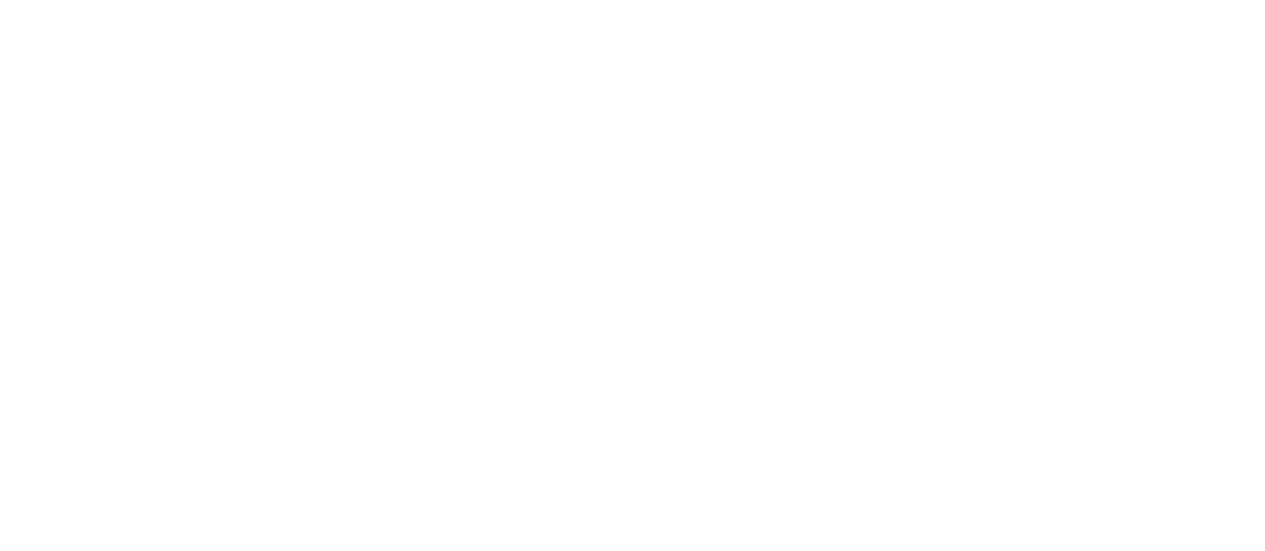 scroll, scrollTop: 0, scrollLeft: 0, axis: both 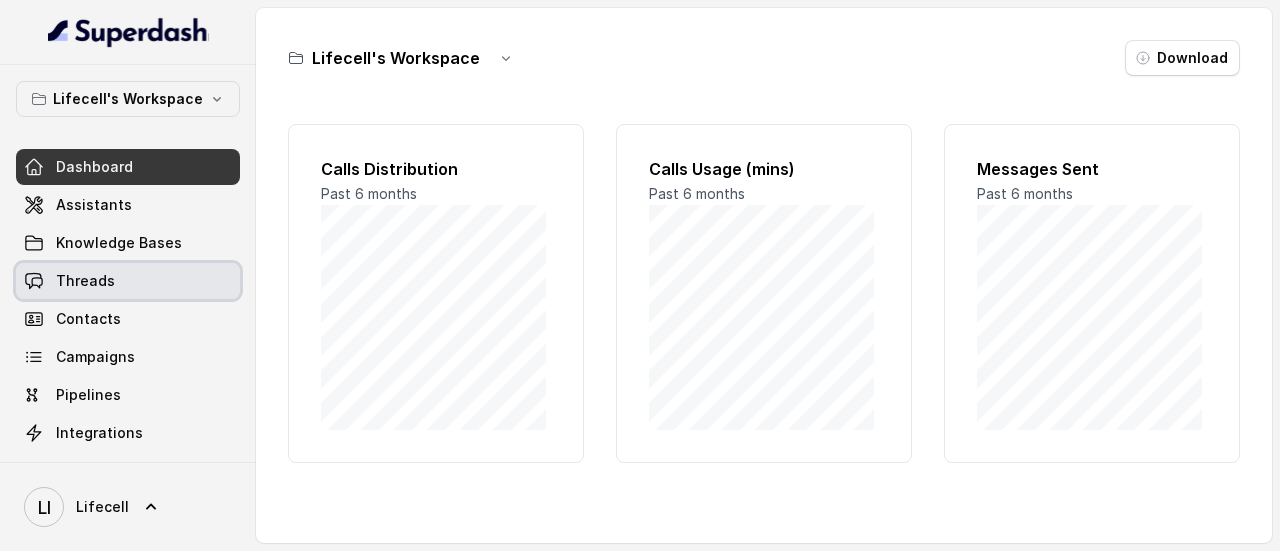 click on "Threads" at bounding box center [85, 281] 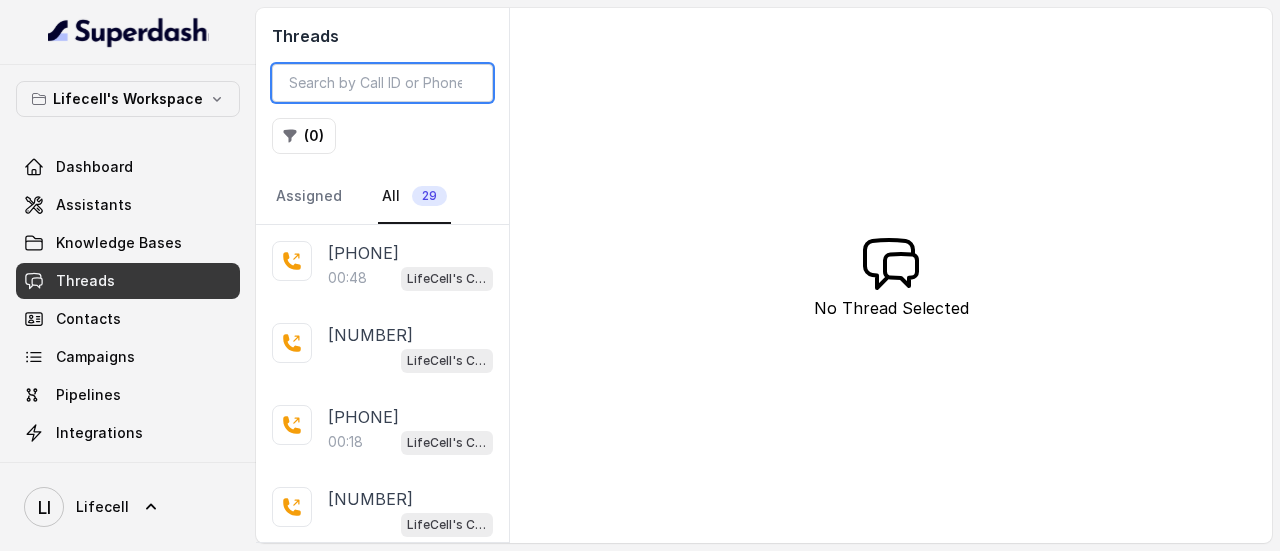 click at bounding box center (382, 83) 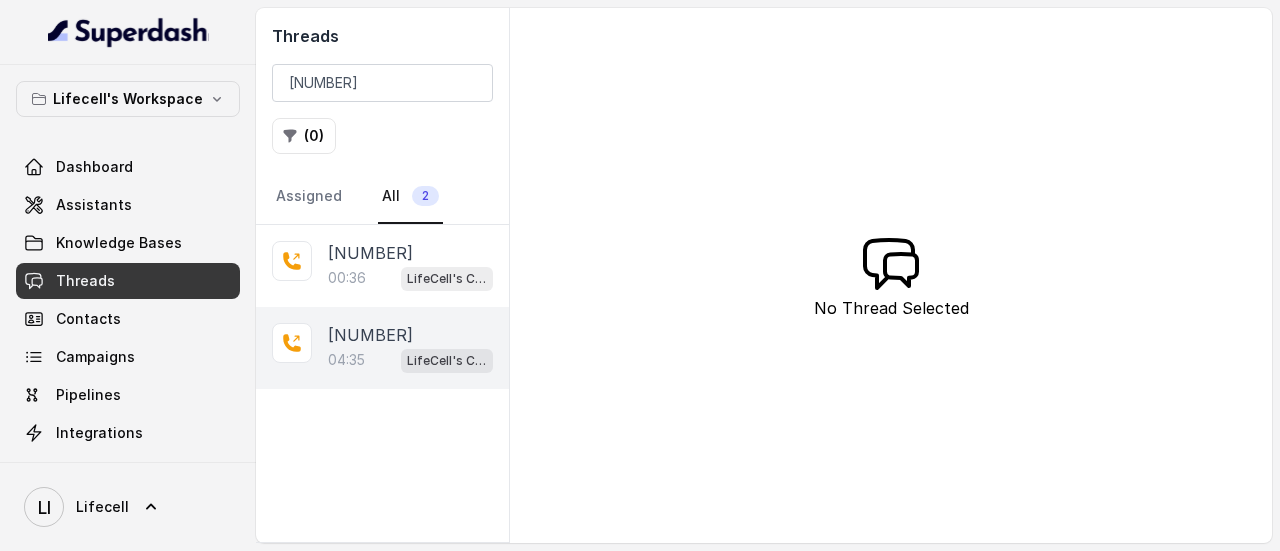 click on "[NUMBER]" at bounding box center [370, 335] 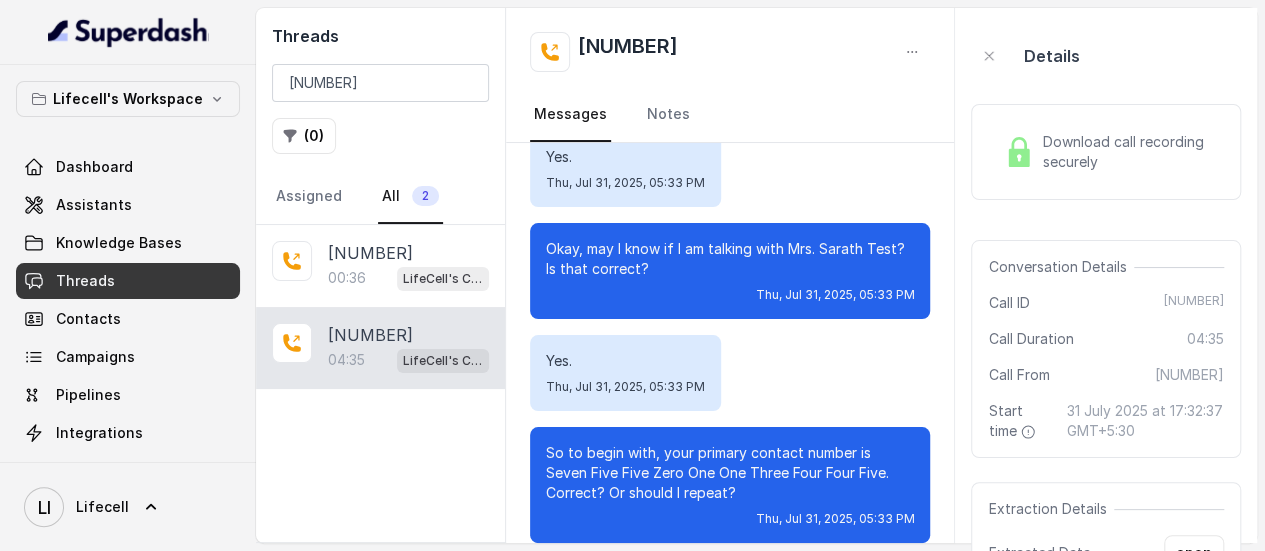 scroll, scrollTop: 0, scrollLeft: 0, axis: both 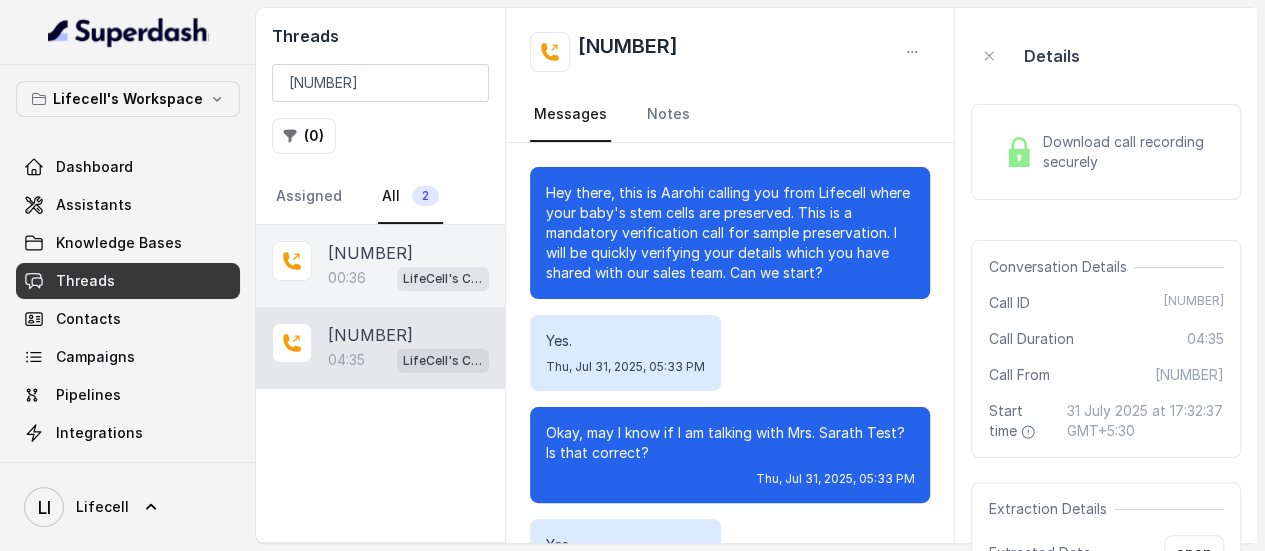 click on "[NUMBER] [TIME] LifeCell's Call Assistant" at bounding box center (380, 266) 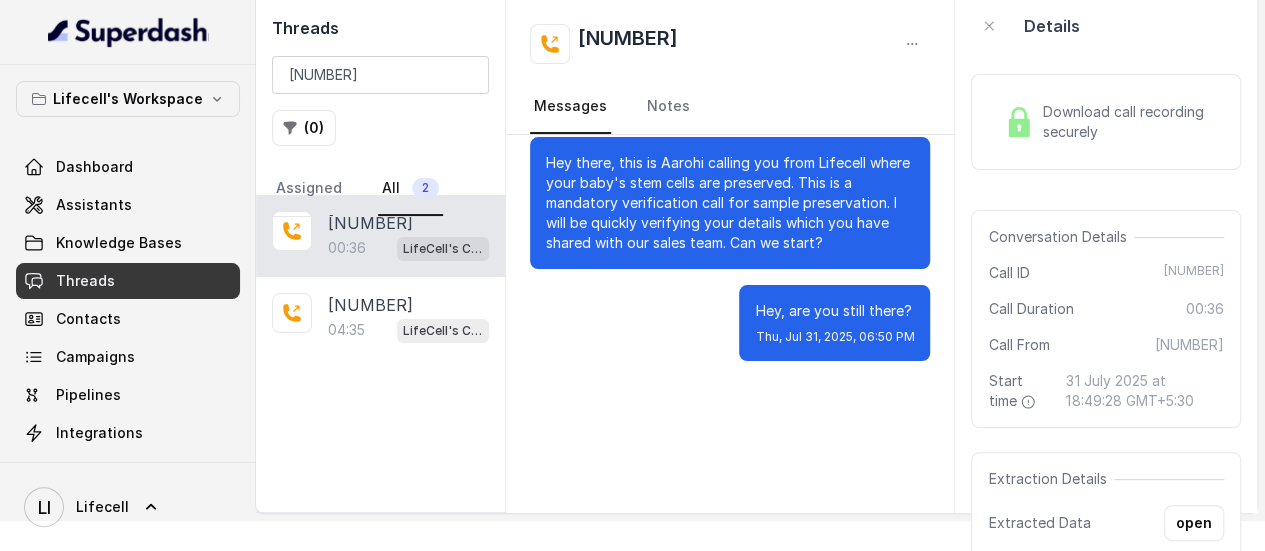 scroll, scrollTop: 0, scrollLeft: 0, axis: both 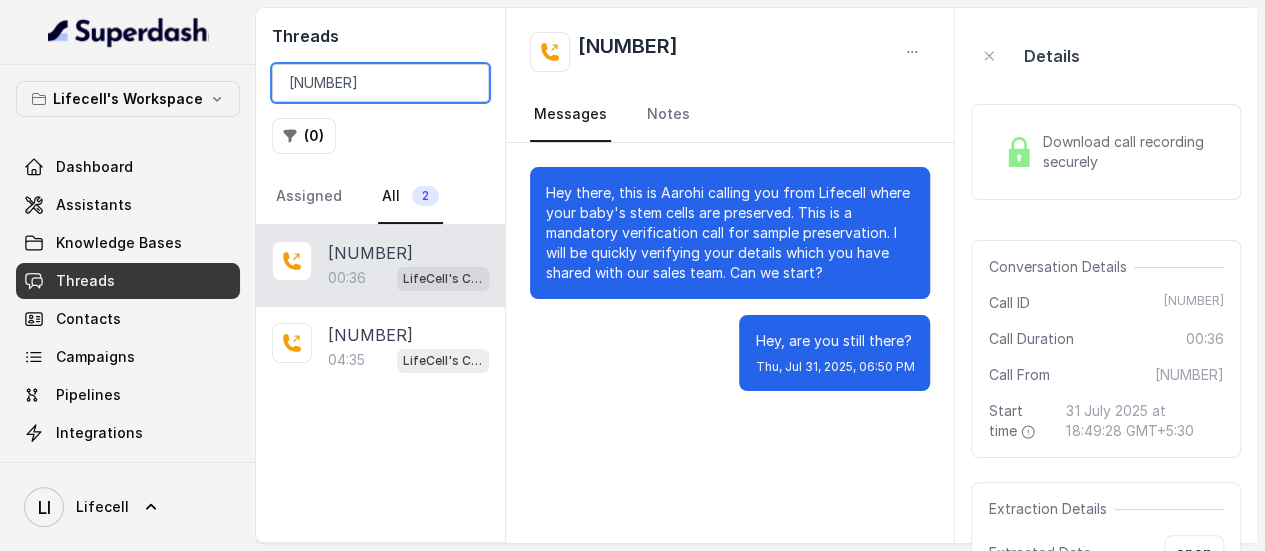 drag, startPoint x: 270, startPoint y: 61, endPoint x: 240, endPoint y: 53, distance: 31.04835 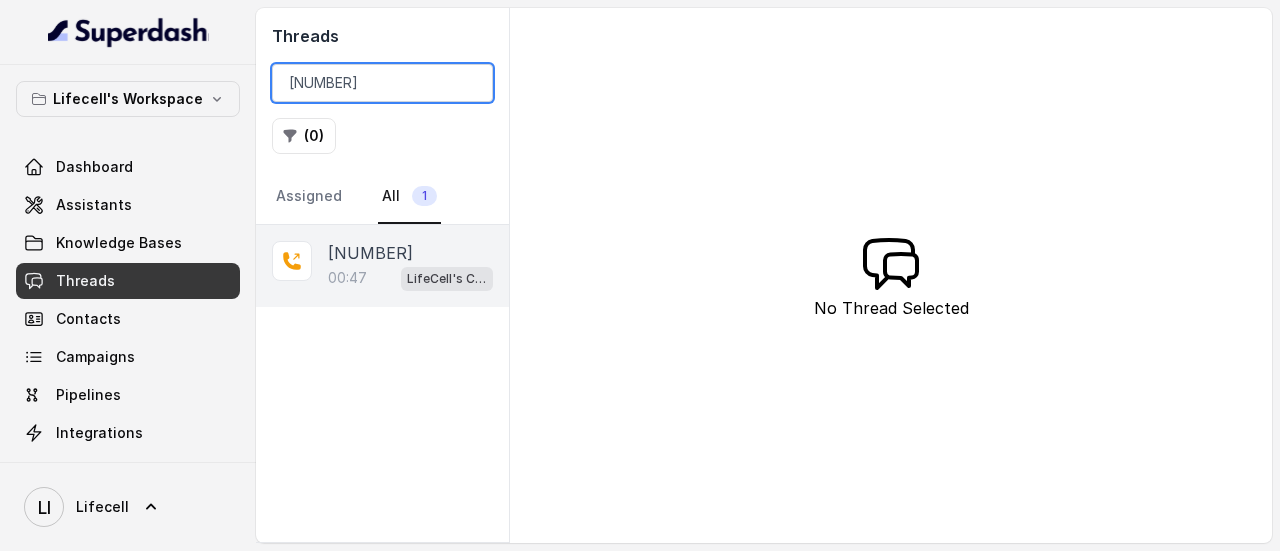 type on "7994620601" 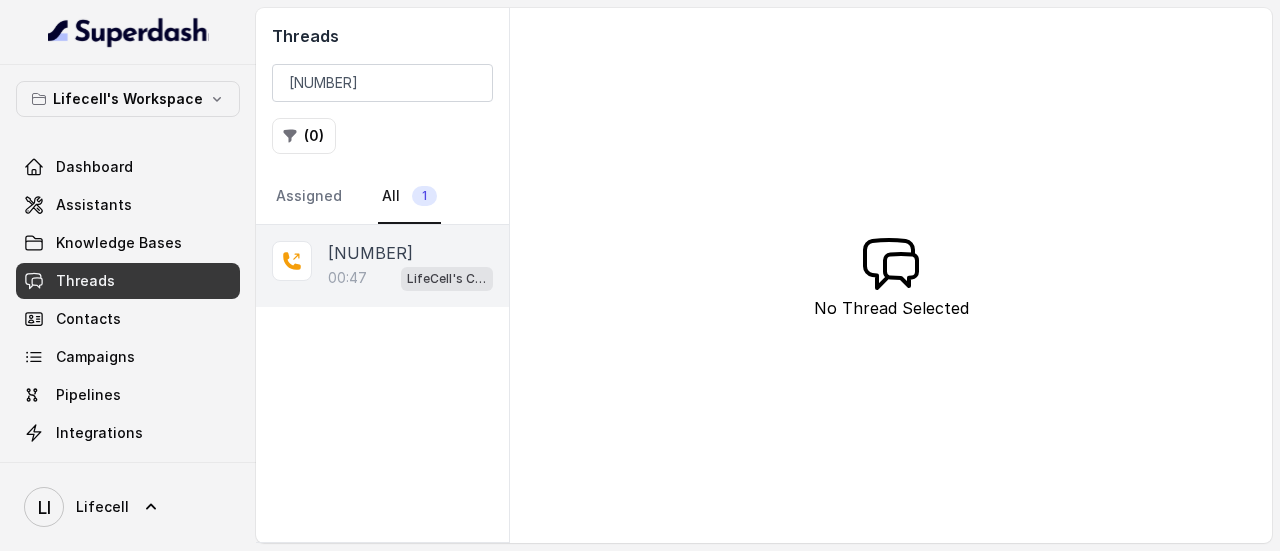 click on "7994620601" at bounding box center [370, 253] 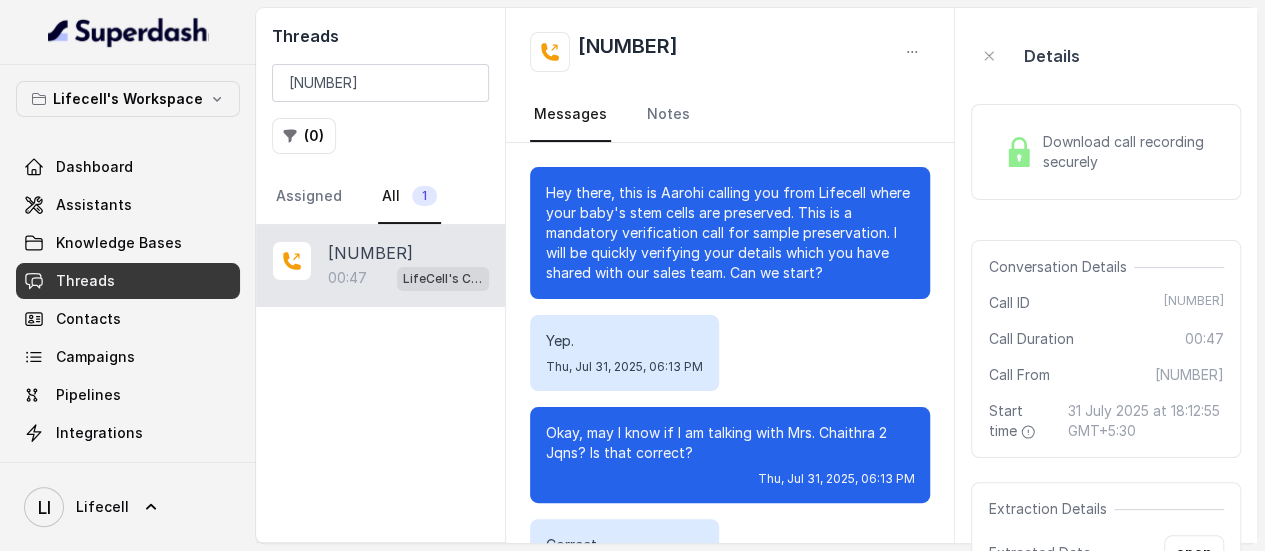 scroll, scrollTop: 207, scrollLeft: 0, axis: vertical 